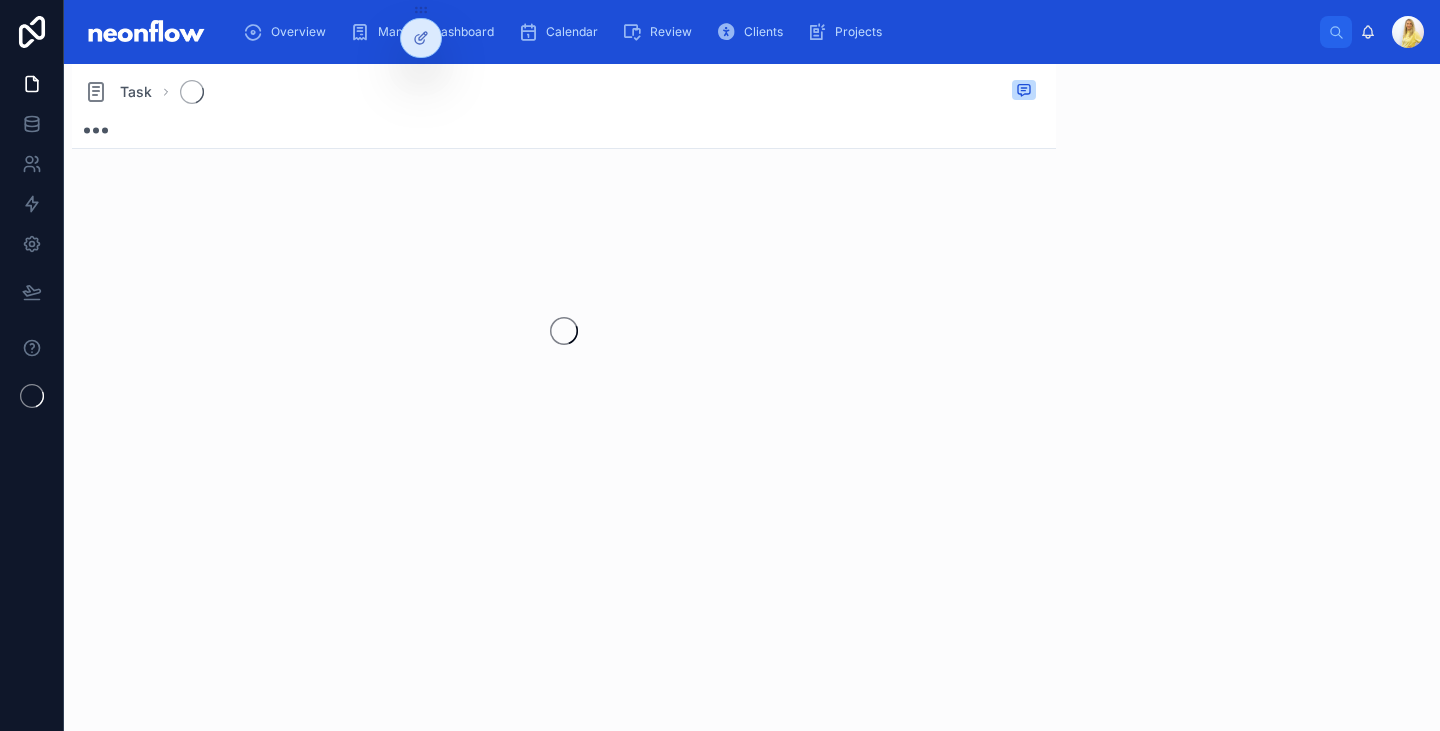 scroll, scrollTop: 0, scrollLeft: 0, axis: both 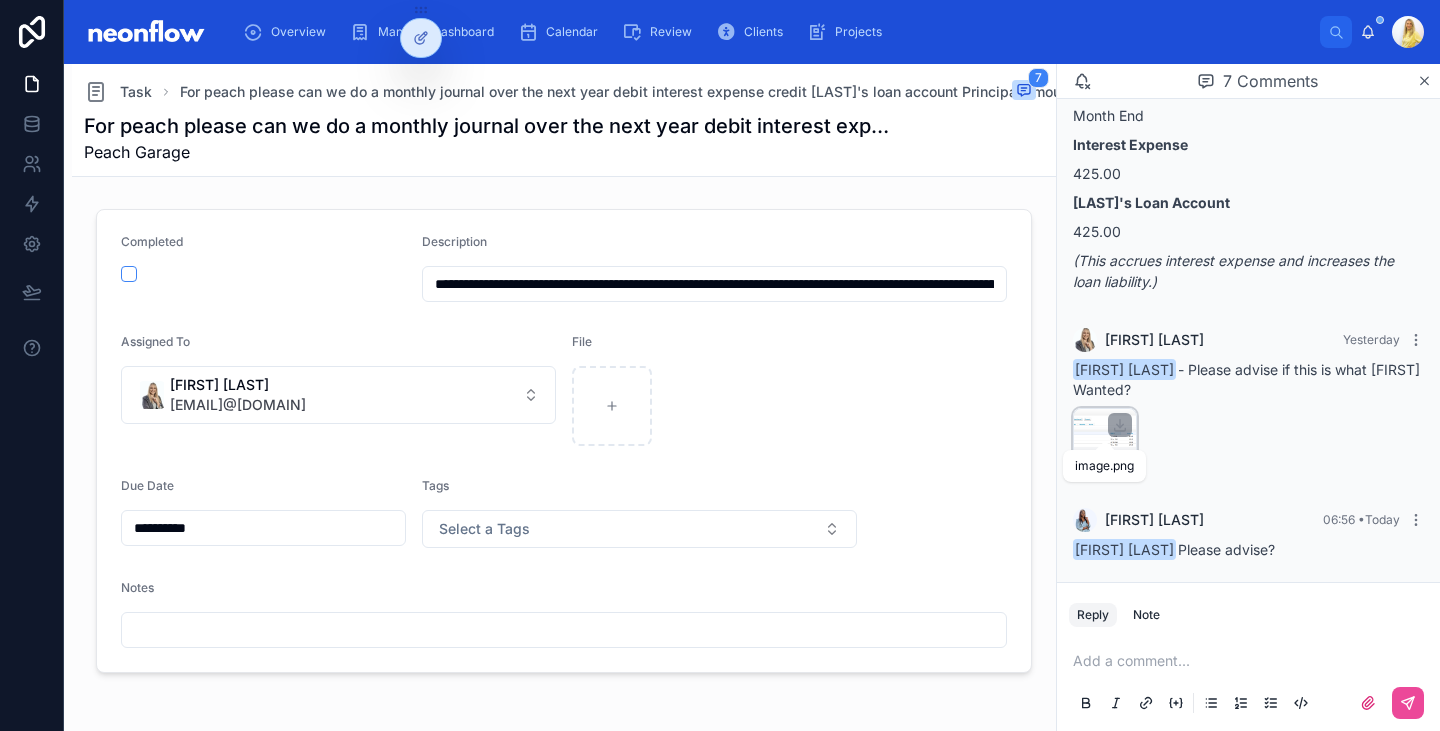 click on "image" at bounding box center (1093, 459) 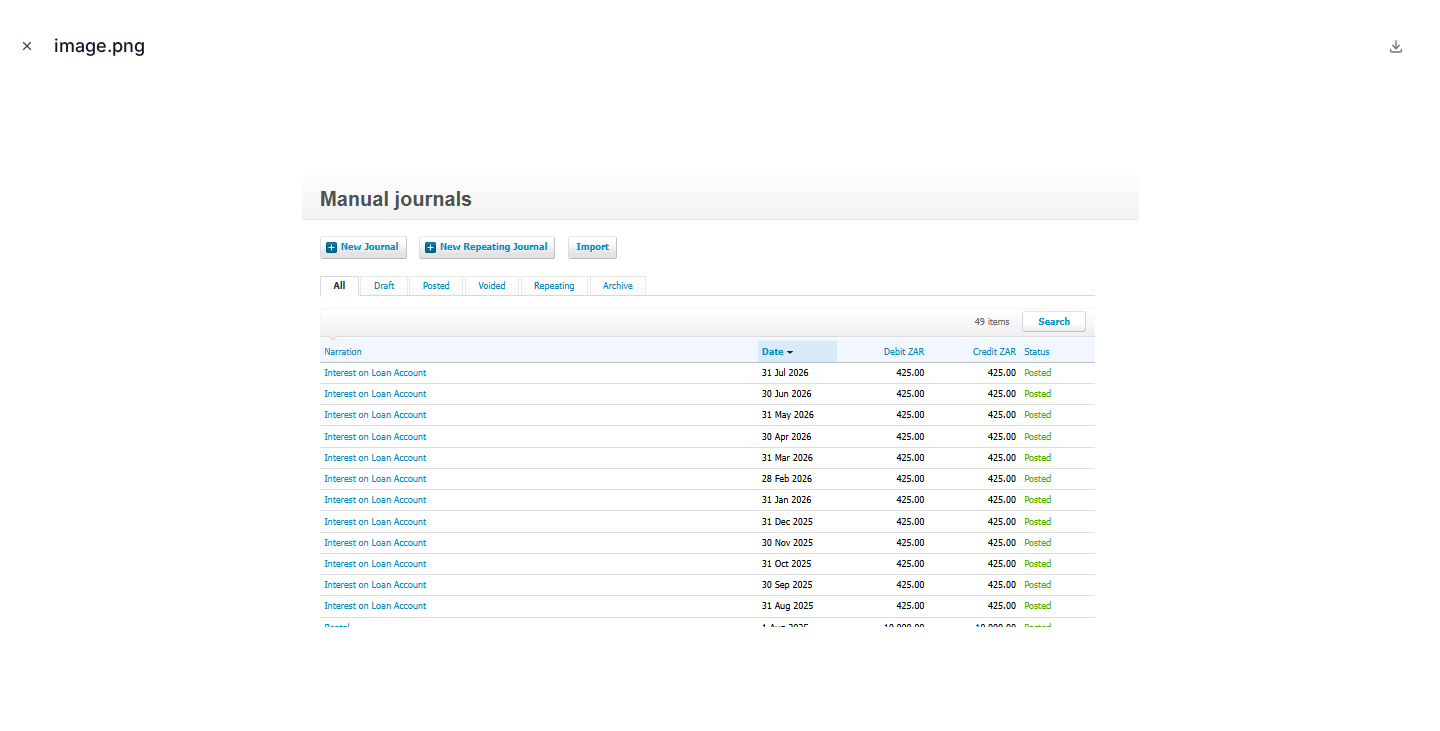 click 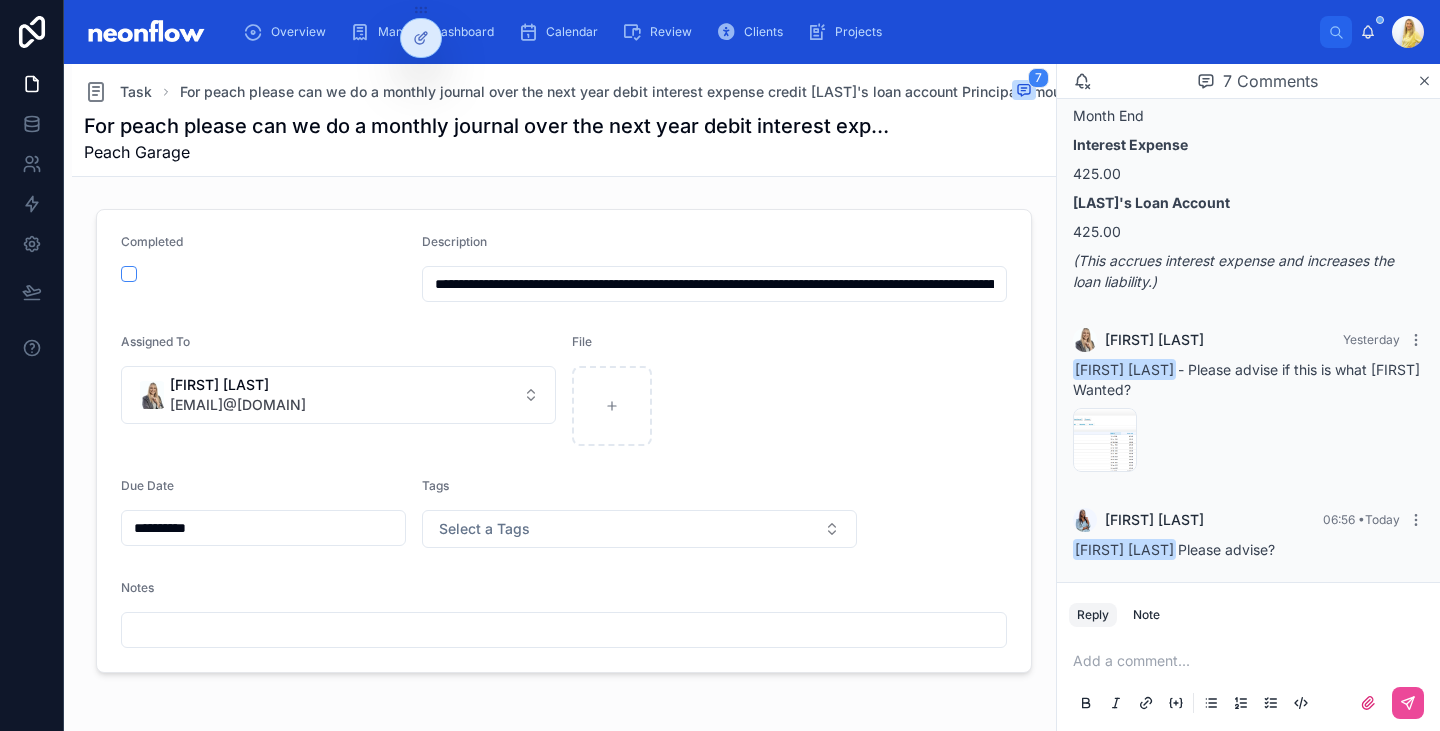 click at bounding box center (1252, 661) 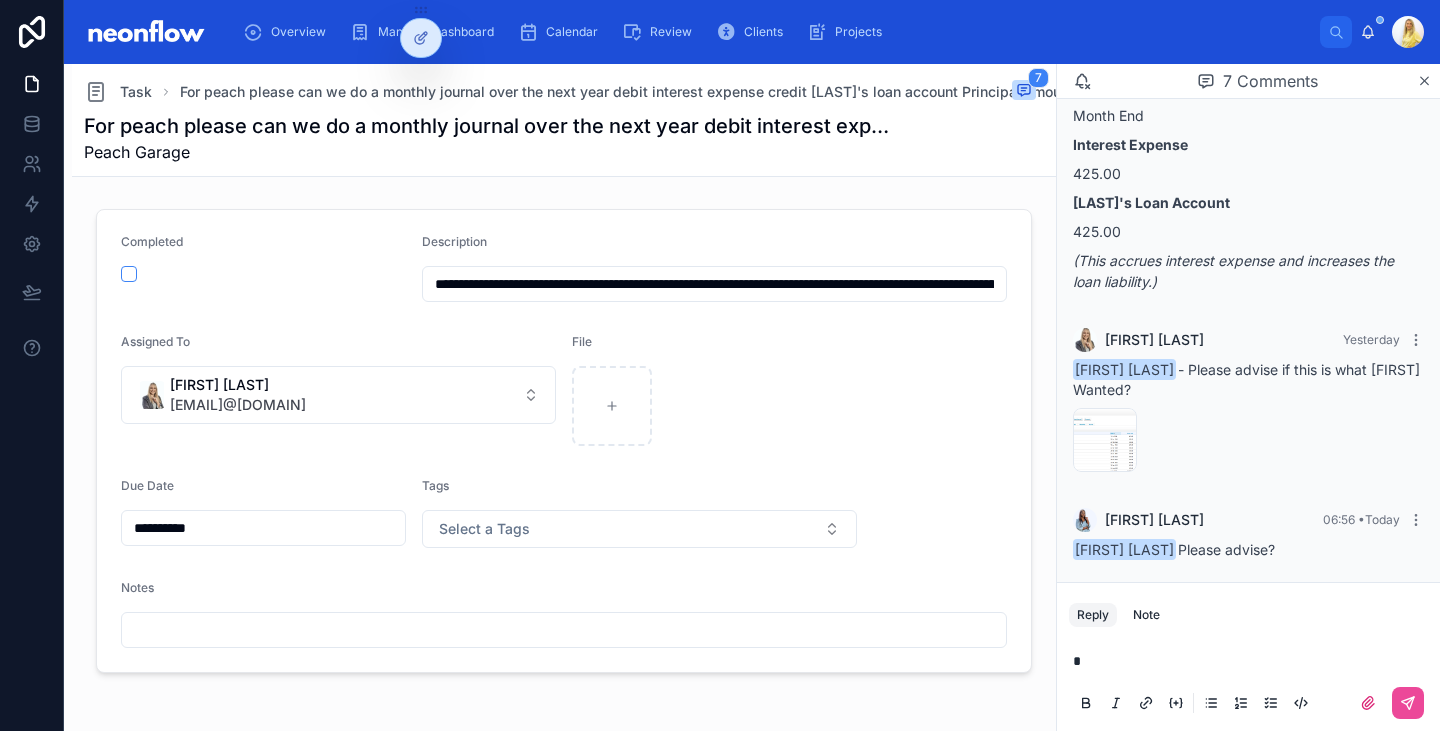 type 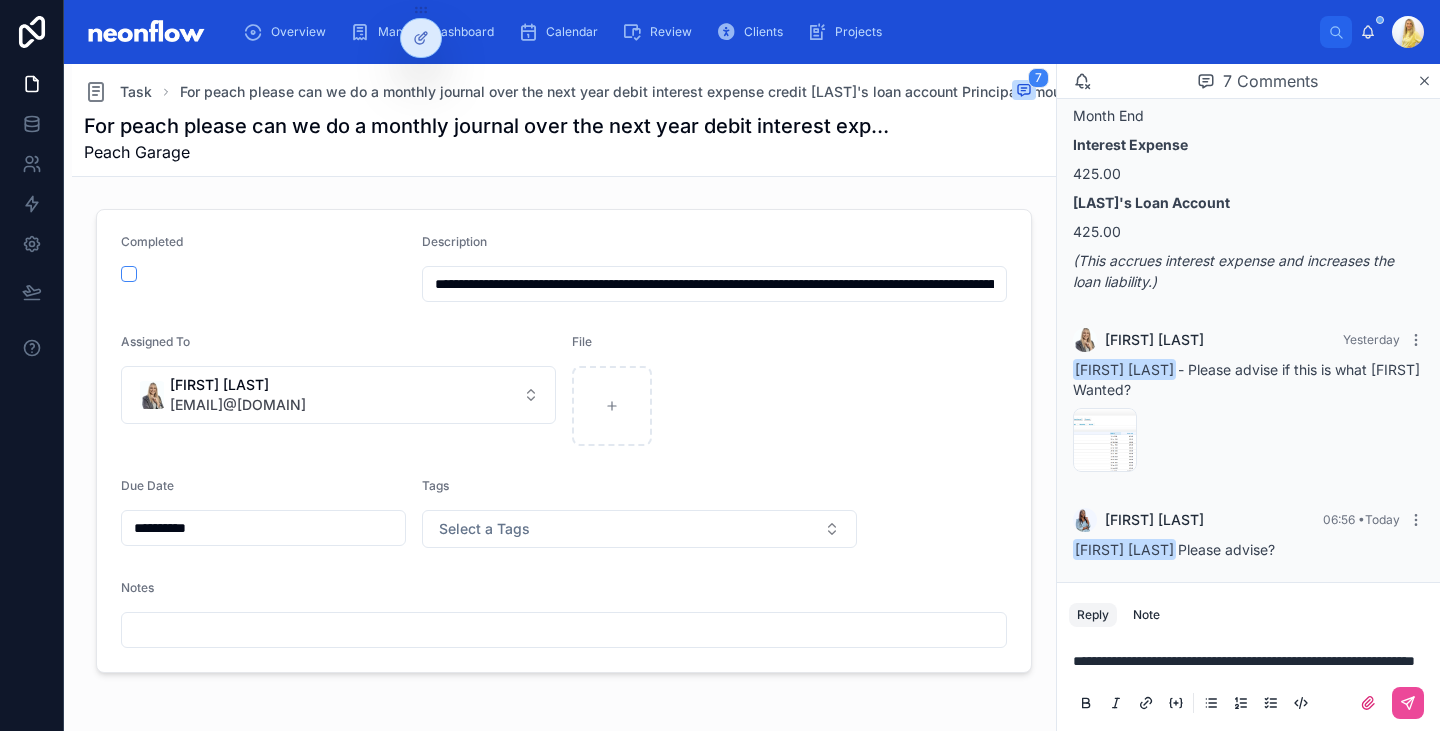 click on "**********" at bounding box center [1252, 661] 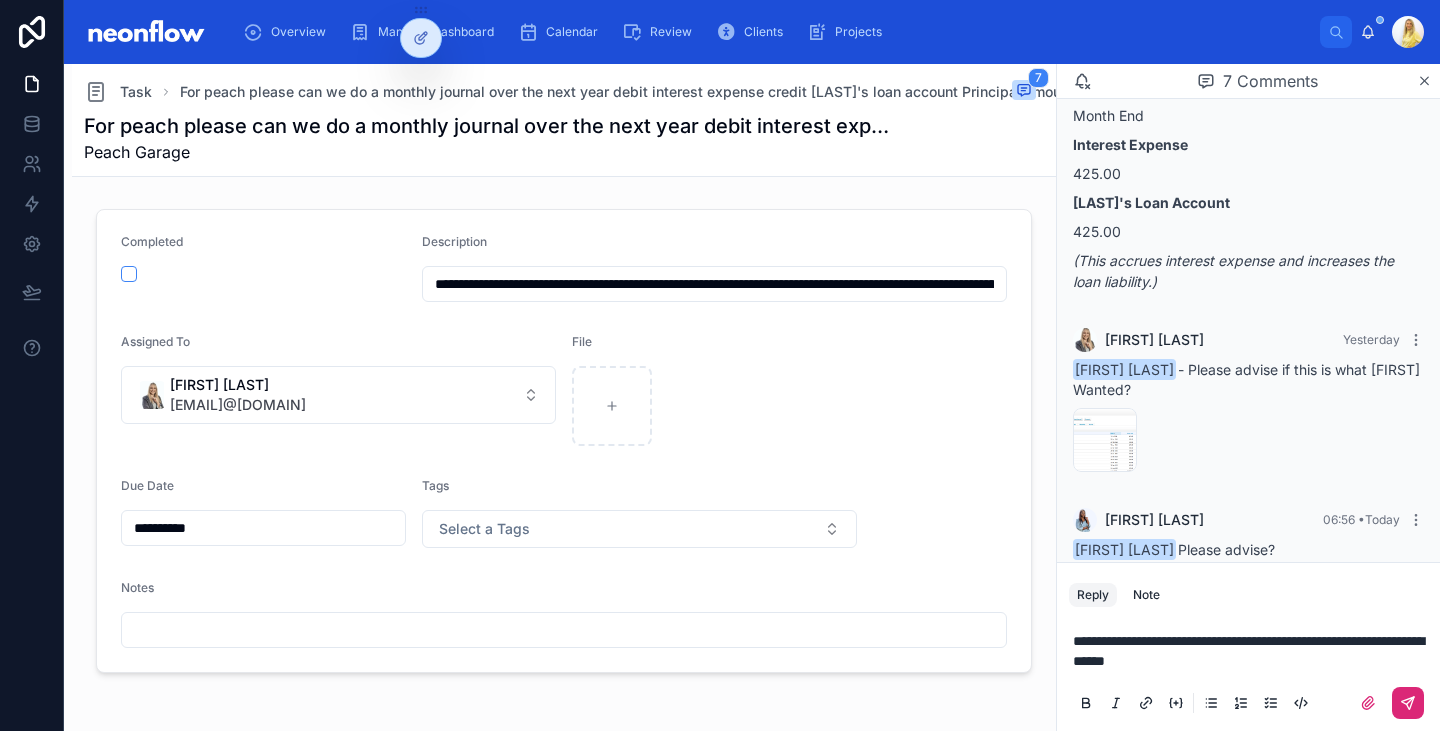 click 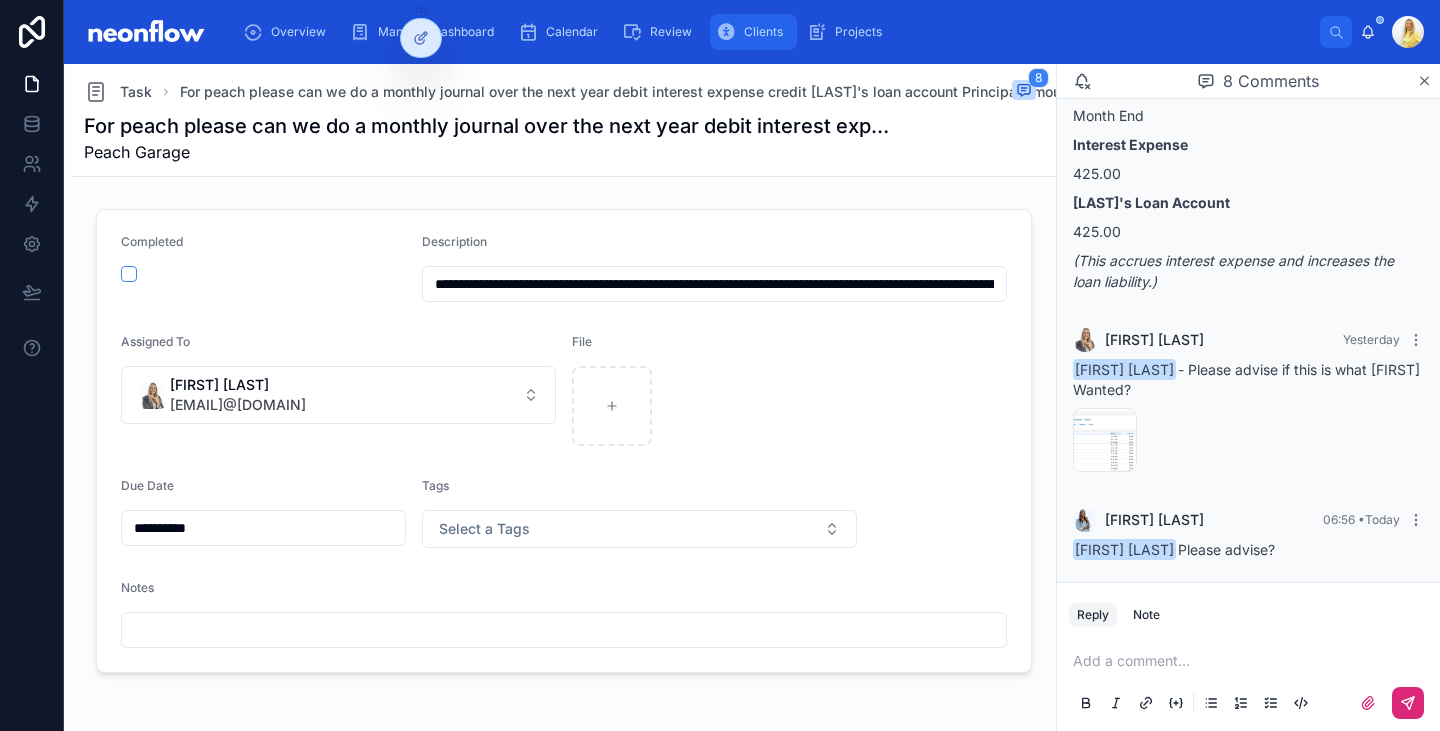click at bounding box center [726, 32] 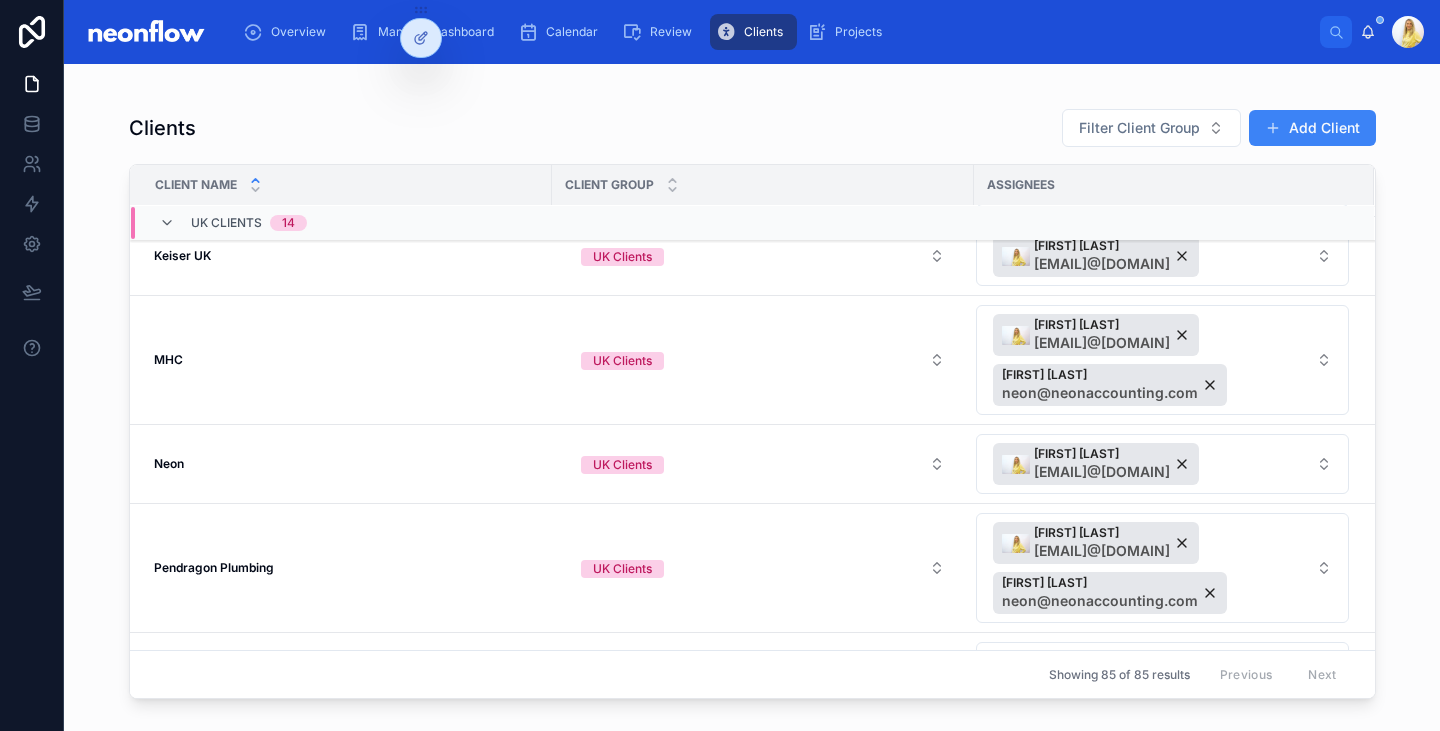 scroll, scrollTop: 3179, scrollLeft: 0, axis: vertical 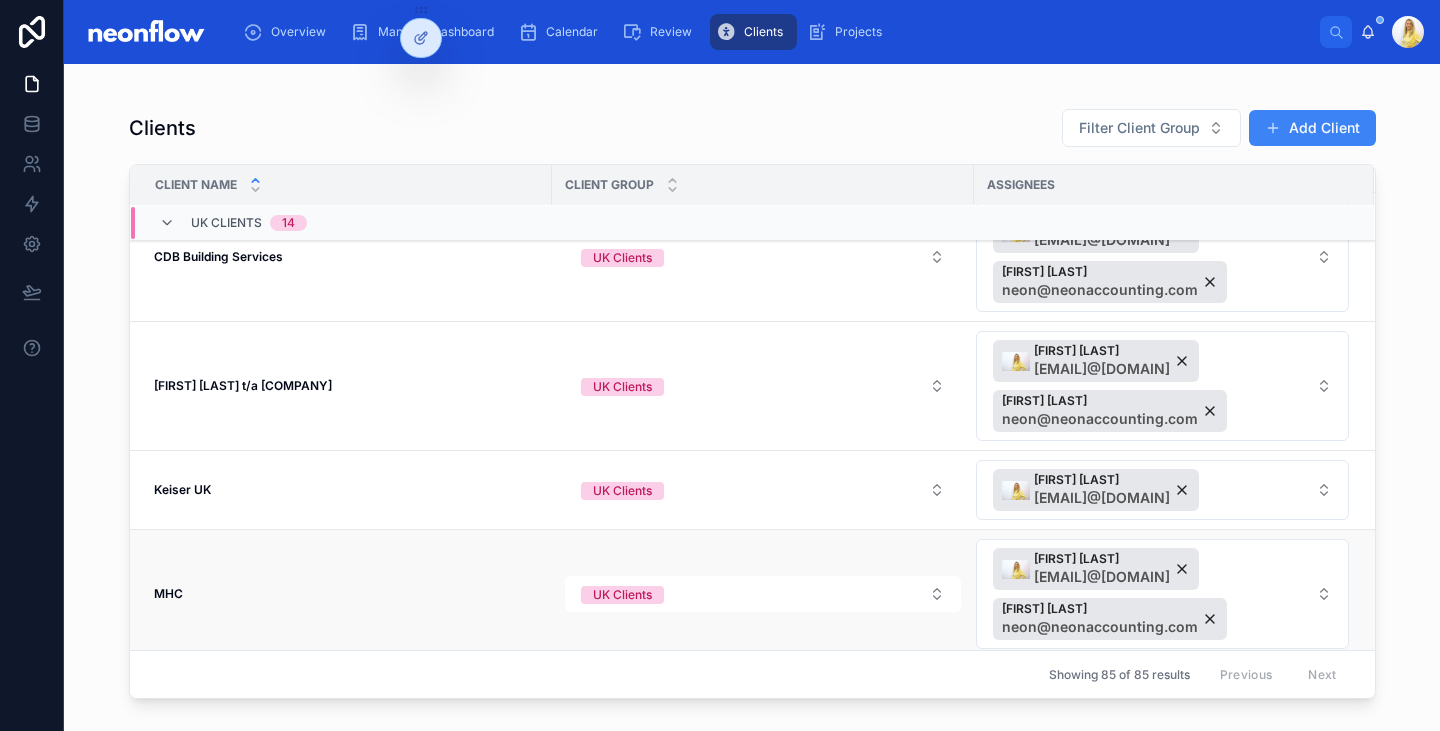 click on "MHC" at bounding box center [168, 593] 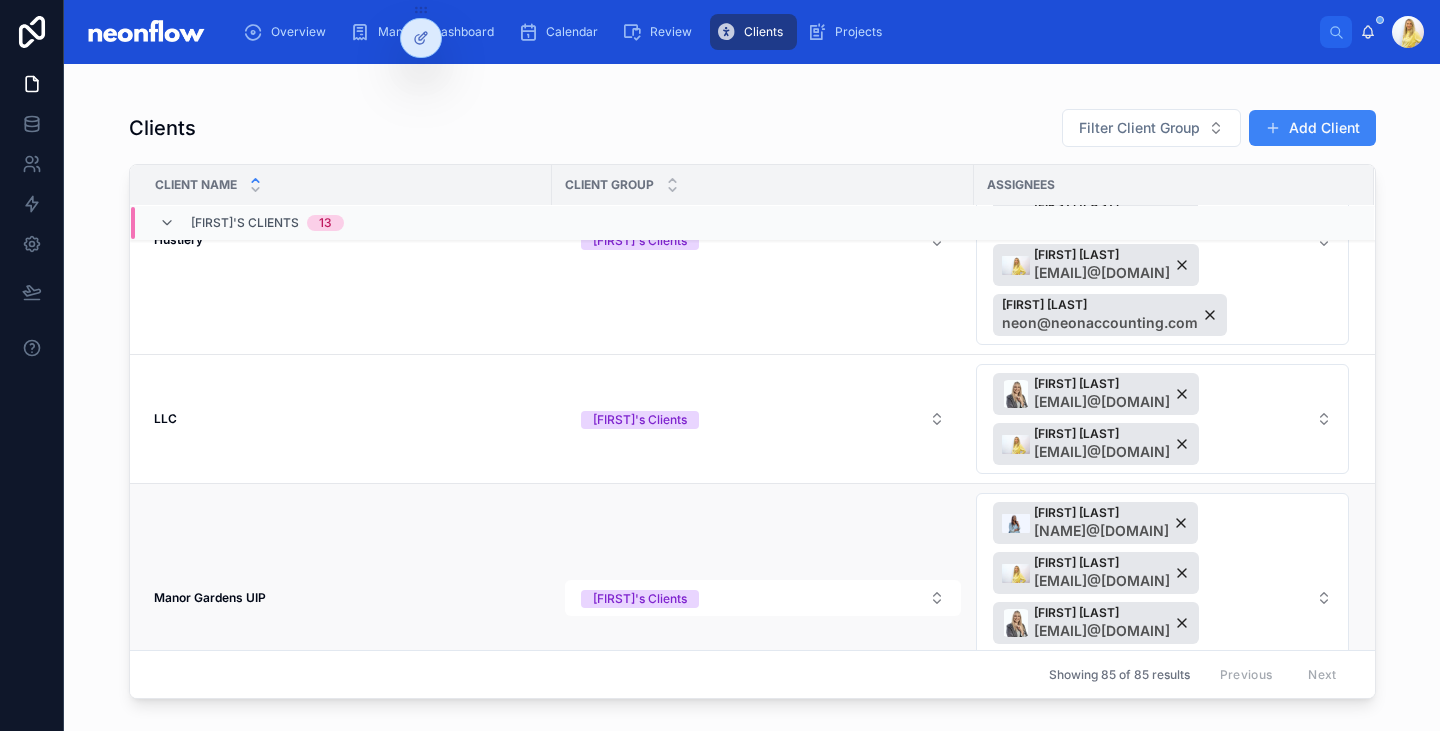 scroll, scrollTop: 3097, scrollLeft: 0, axis: vertical 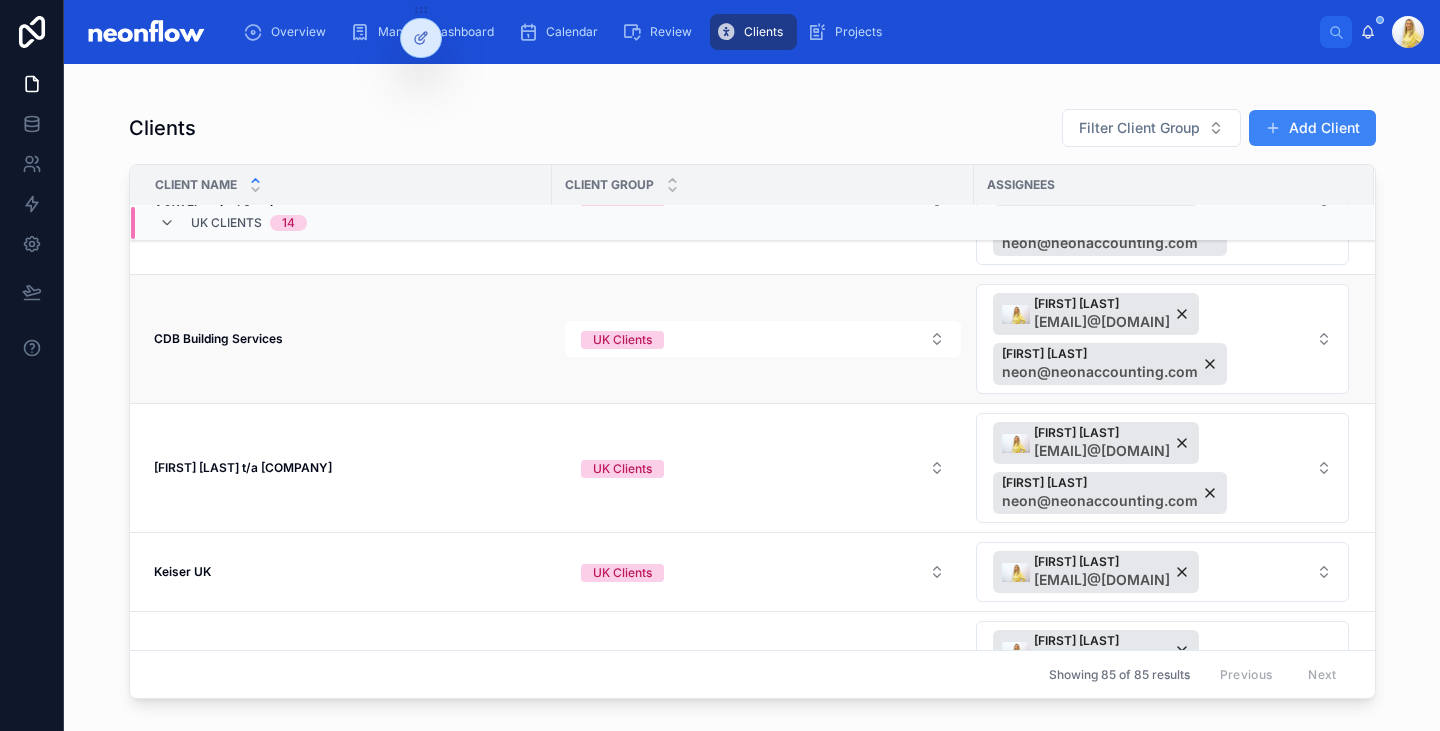 click on "CDB Building Services" at bounding box center (218, 338) 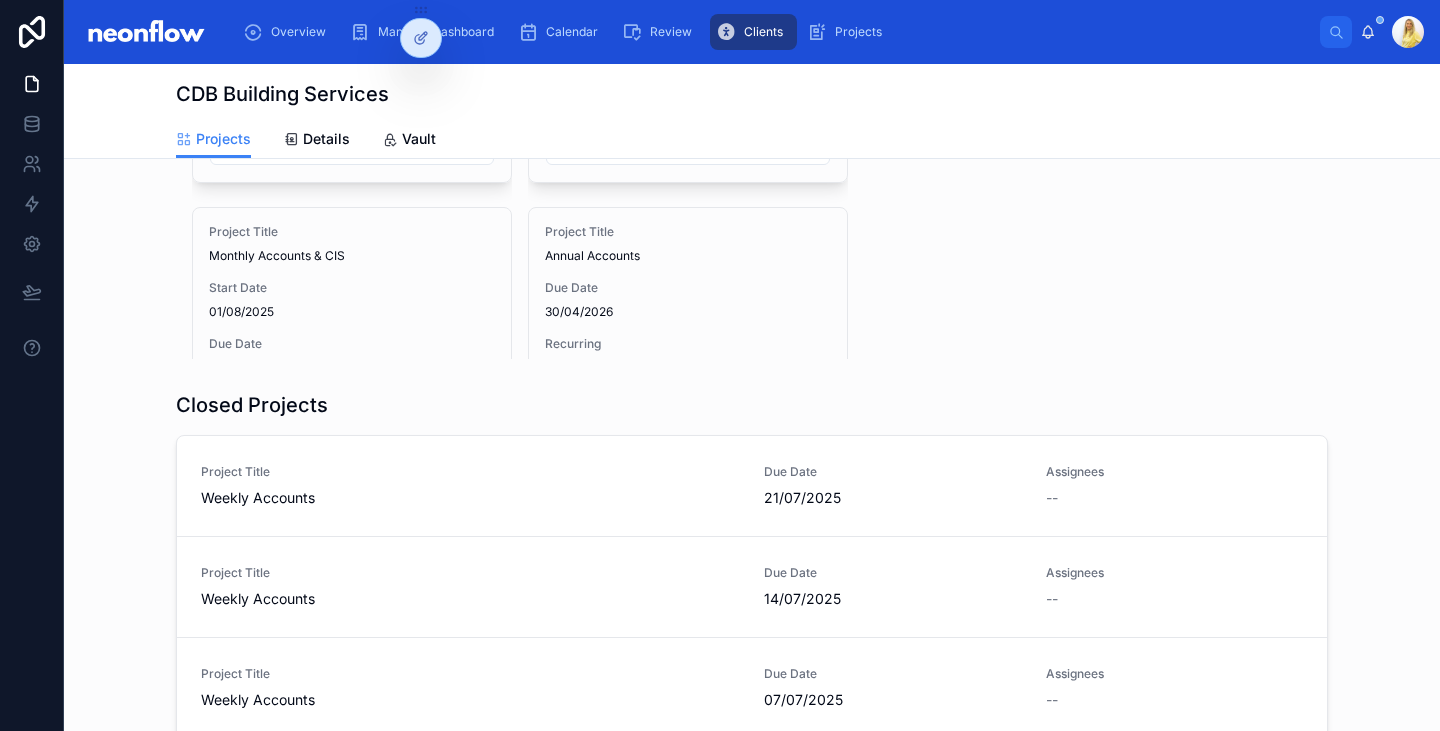 scroll, scrollTop: 233, scrollLeft: 0, axis: vertical 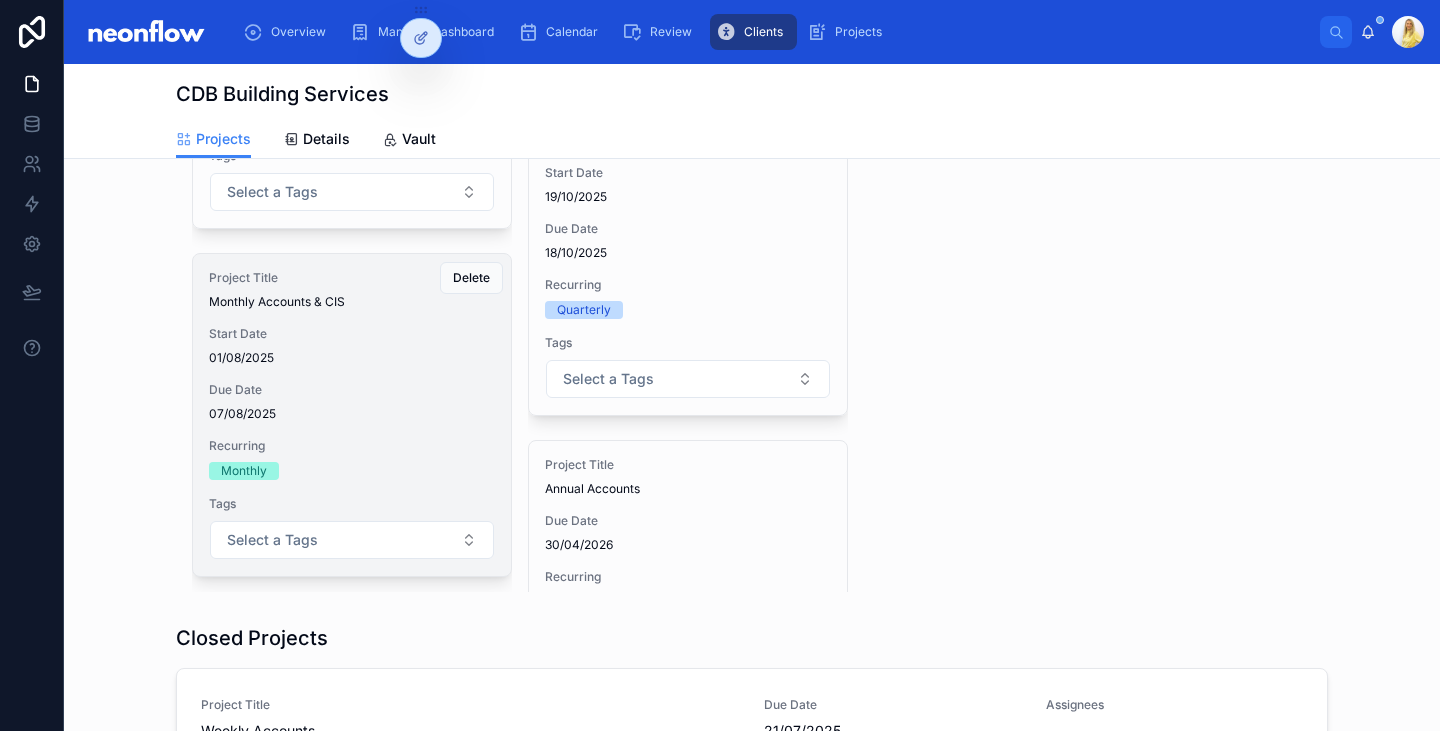 click on "Recurring" at bounding box center (352, 446) 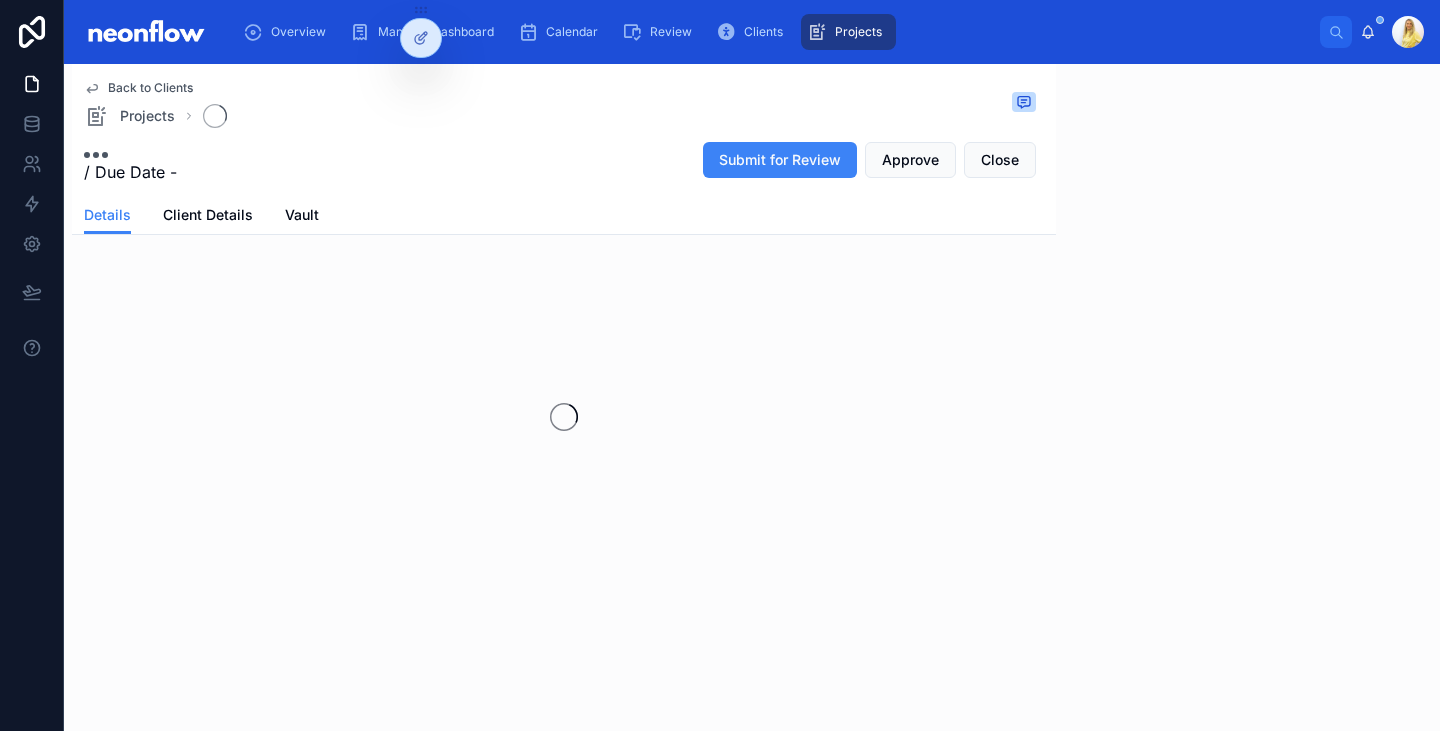 scroll, scrollTop: 0, scrollLeft: 0, axis: both 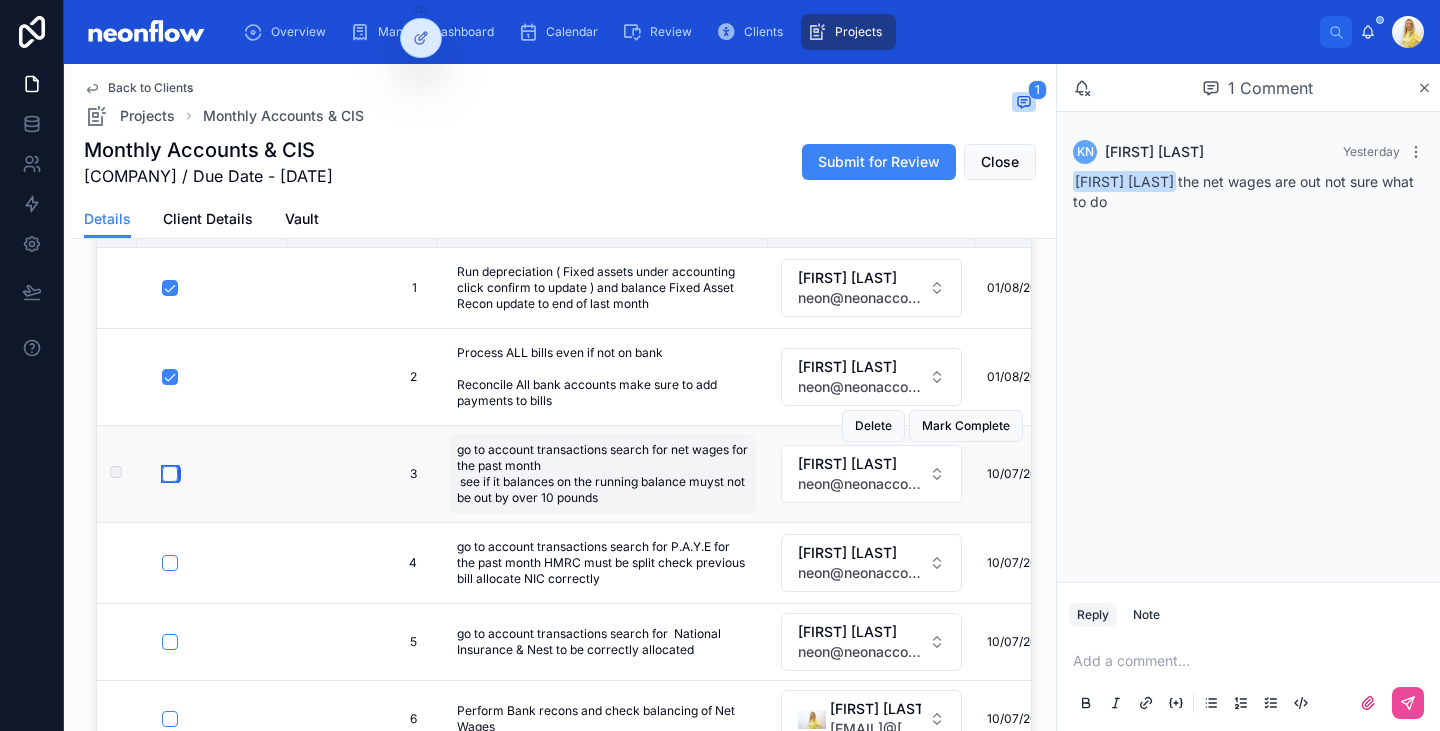 click at bounding box center [170, 474] 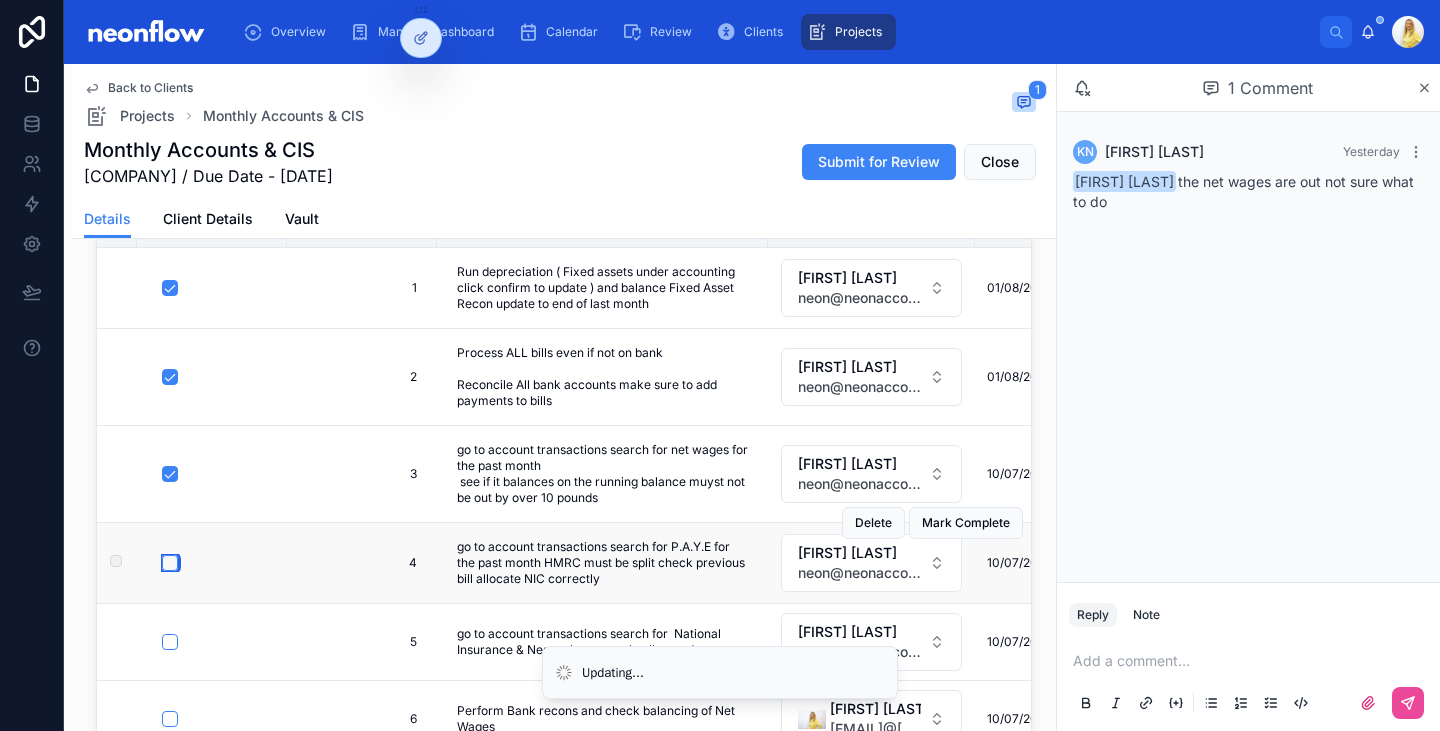 click at bounding box center [170, 563] 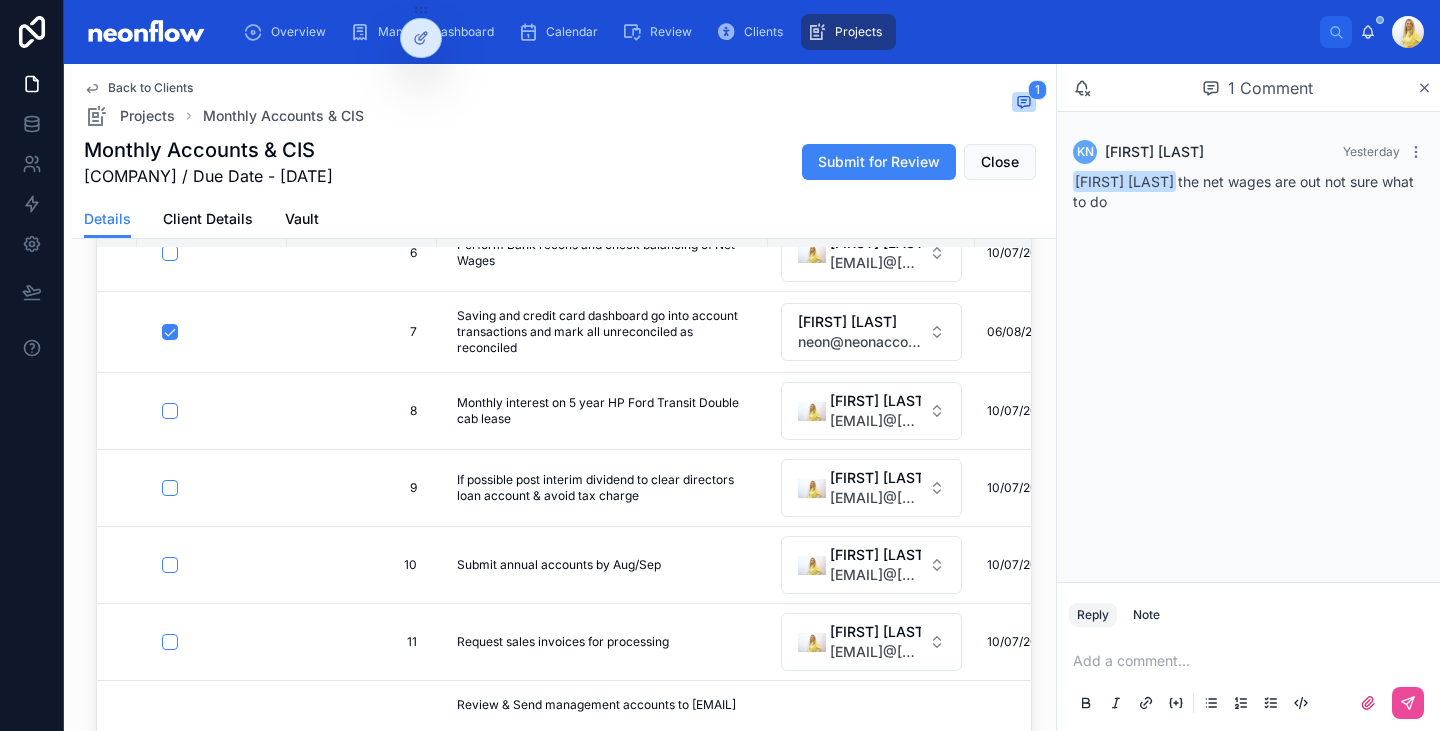 scroll, scrollTop: 233, scrollLeft: 0, axis: vertical 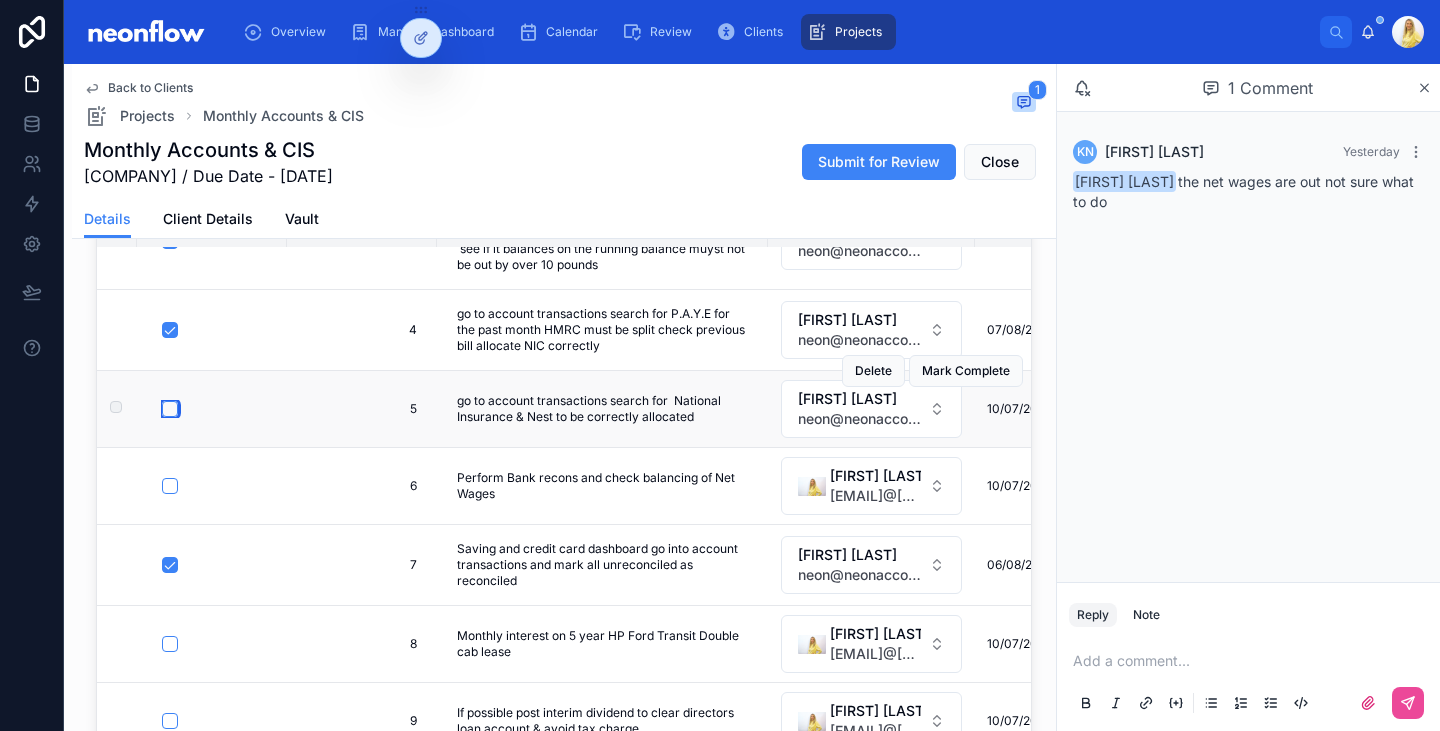 click at bounding box center [170, 409] 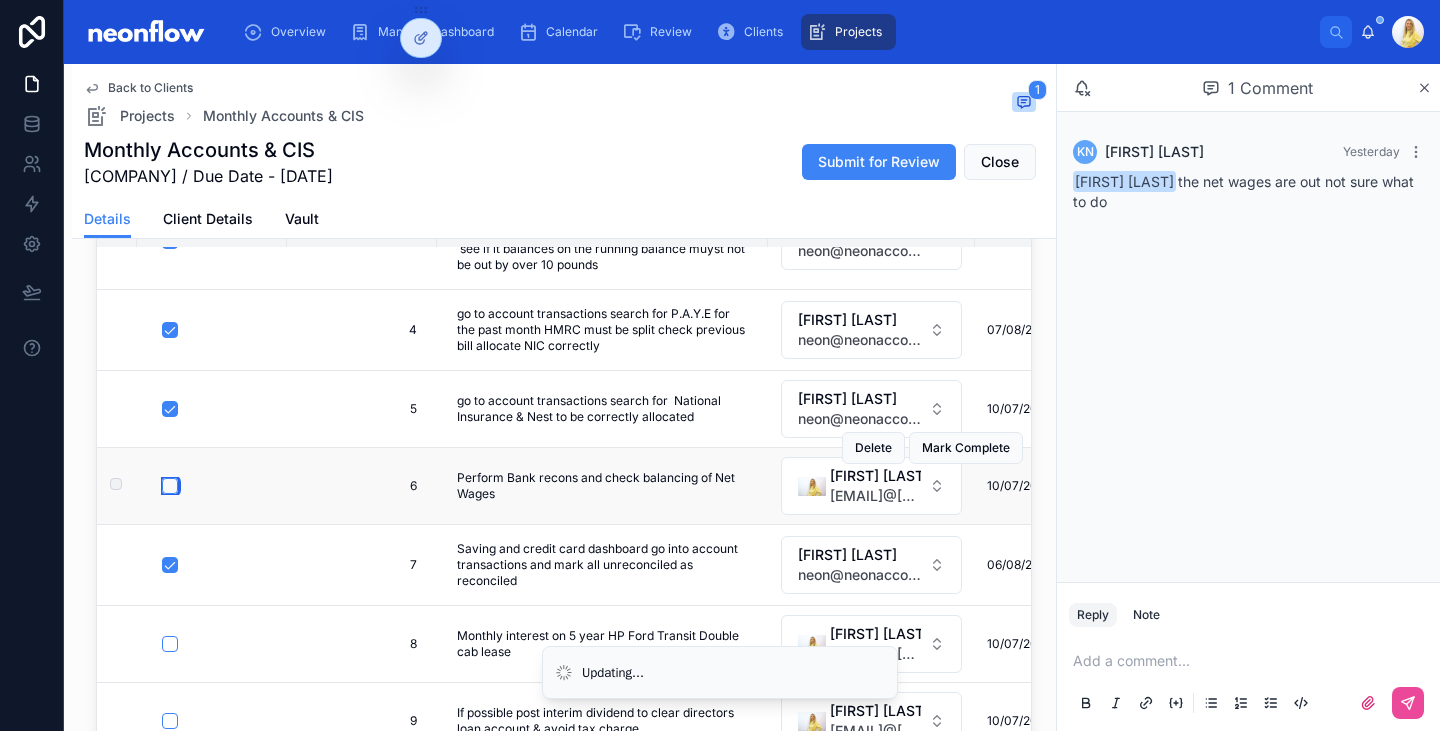 click at bounding box center [170, 486] 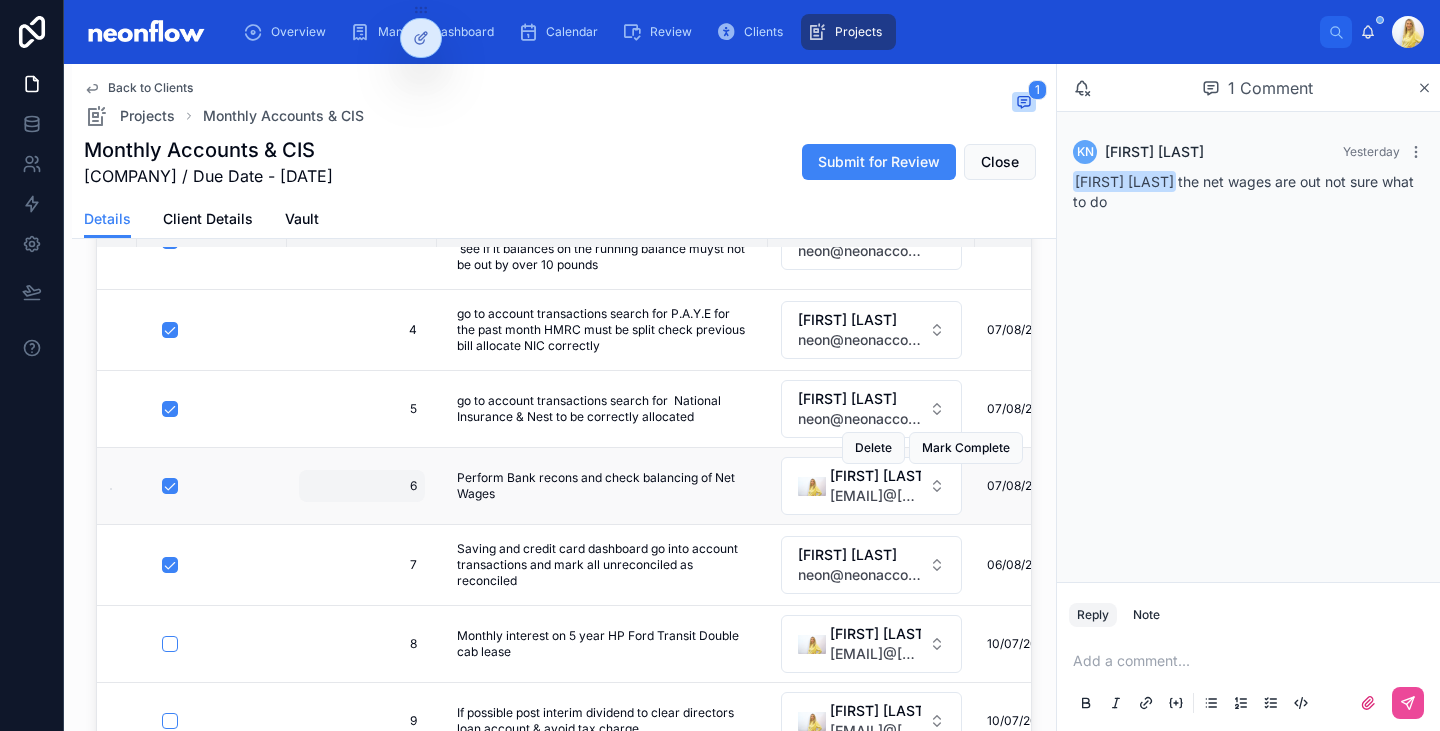 scroll, scrollTop: 466, scrollLeft: 0, axis: vertical 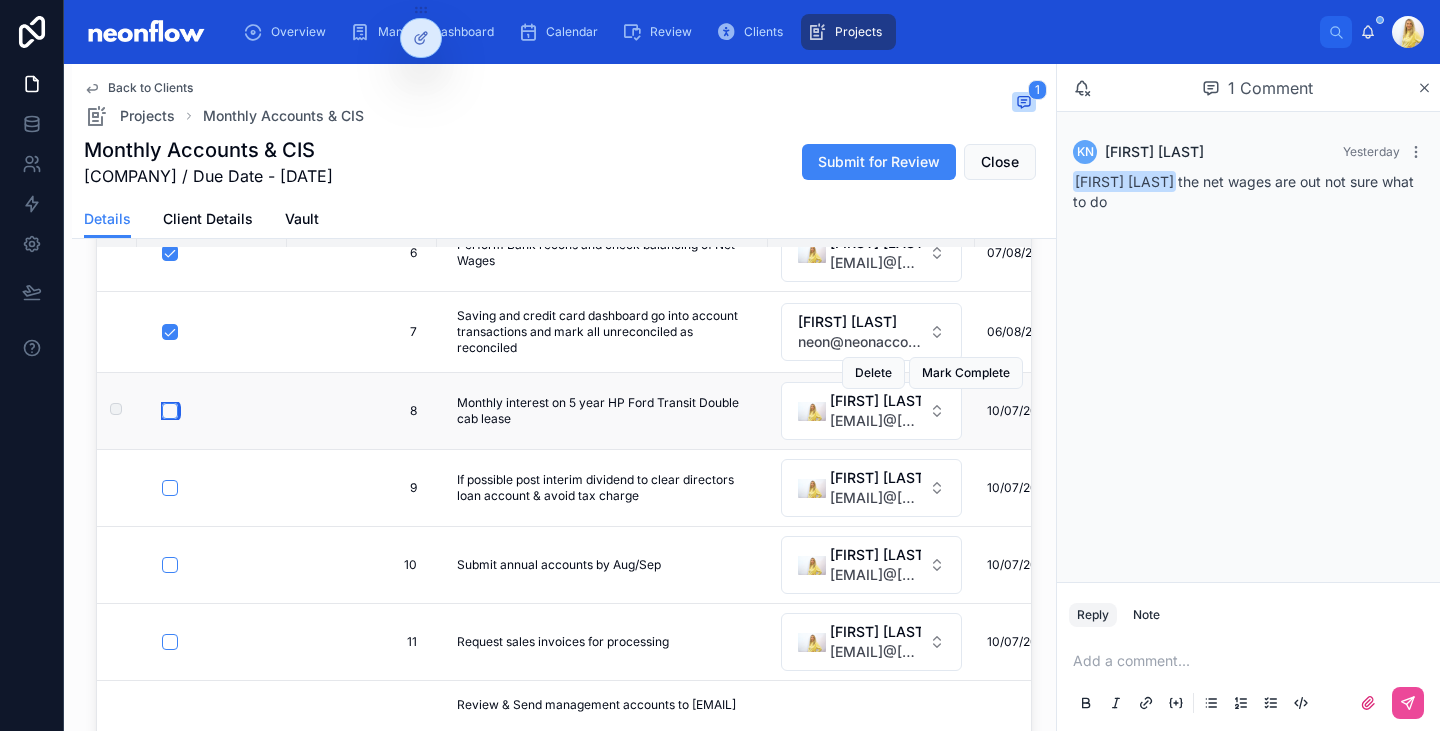 click at bounding box center [170, 411] 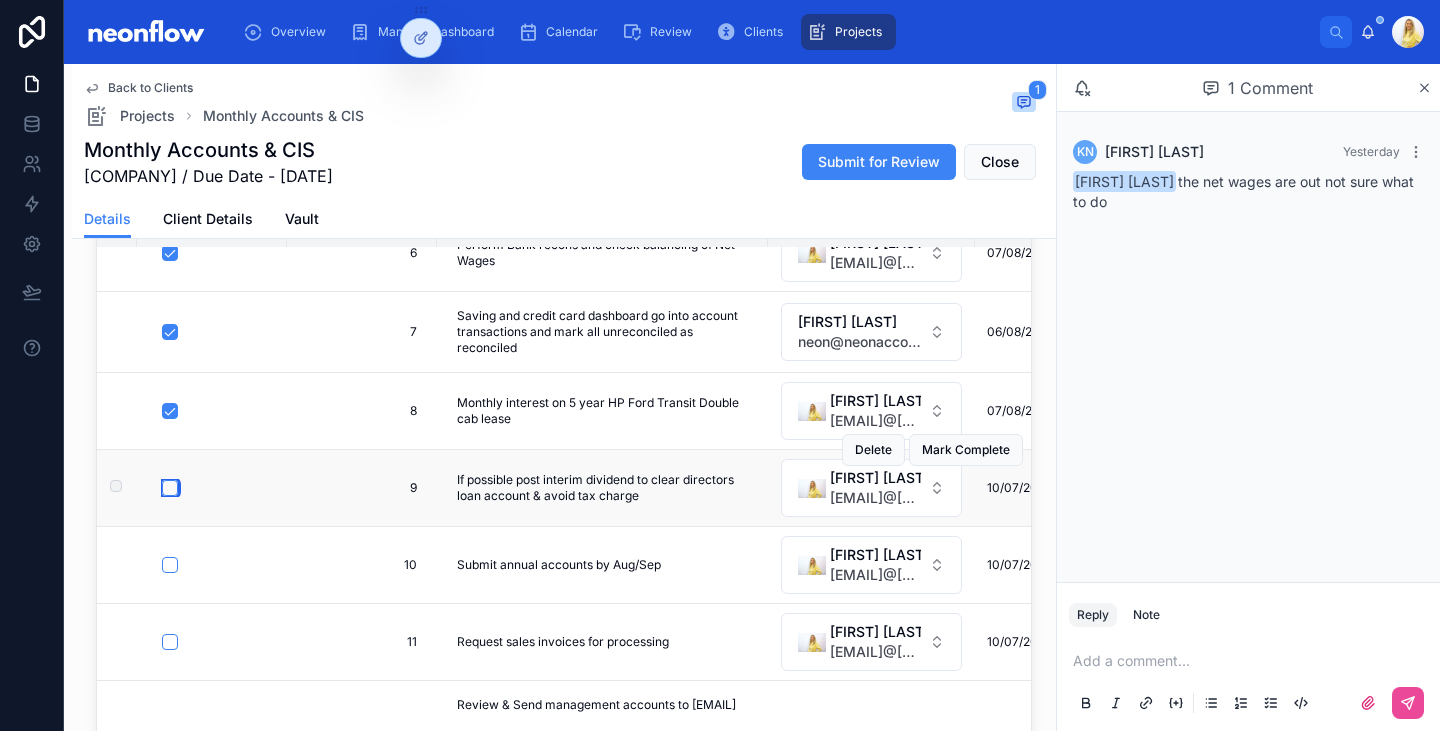 click at bounding box center [170, 488] 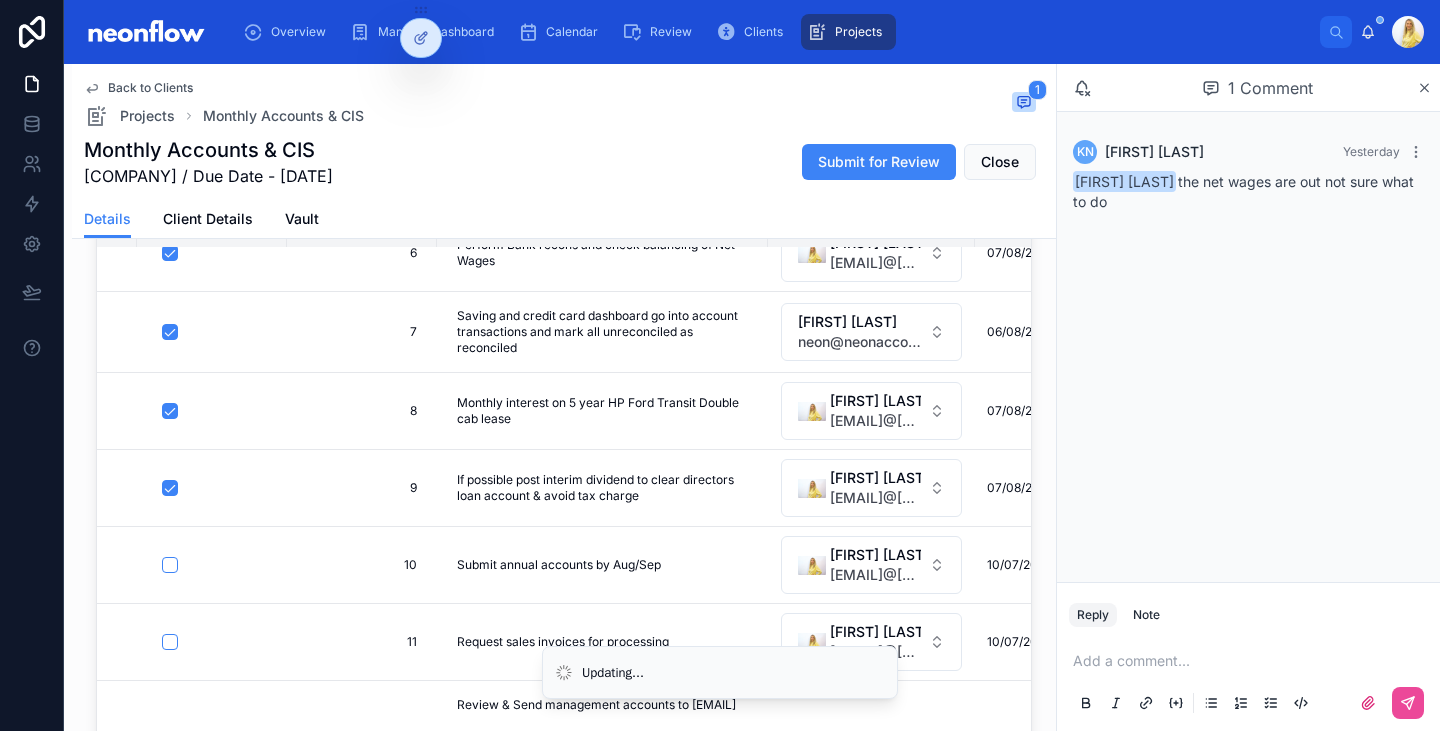 scroll, scrollTop: 700, scrollLeft: 0, axis: vertical 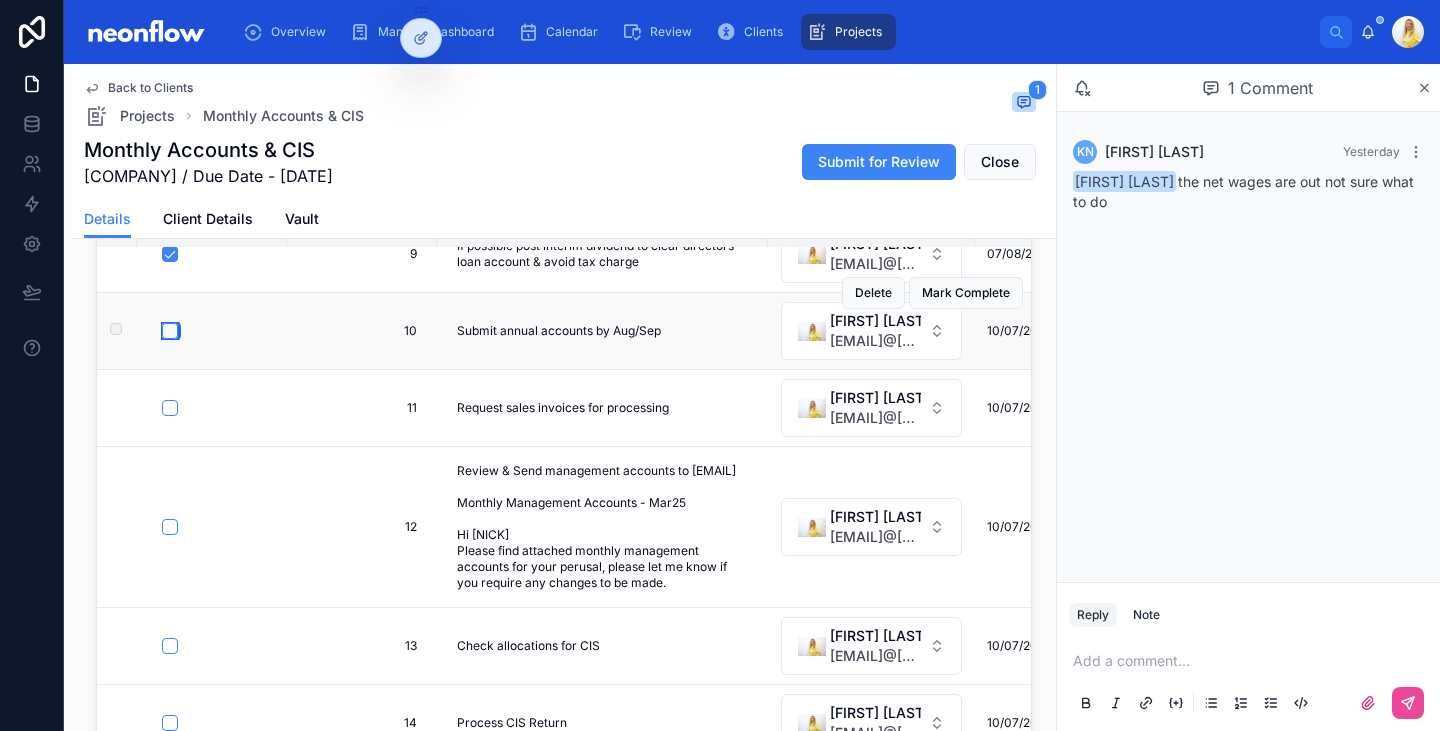 click at bounding box center (170, 331) 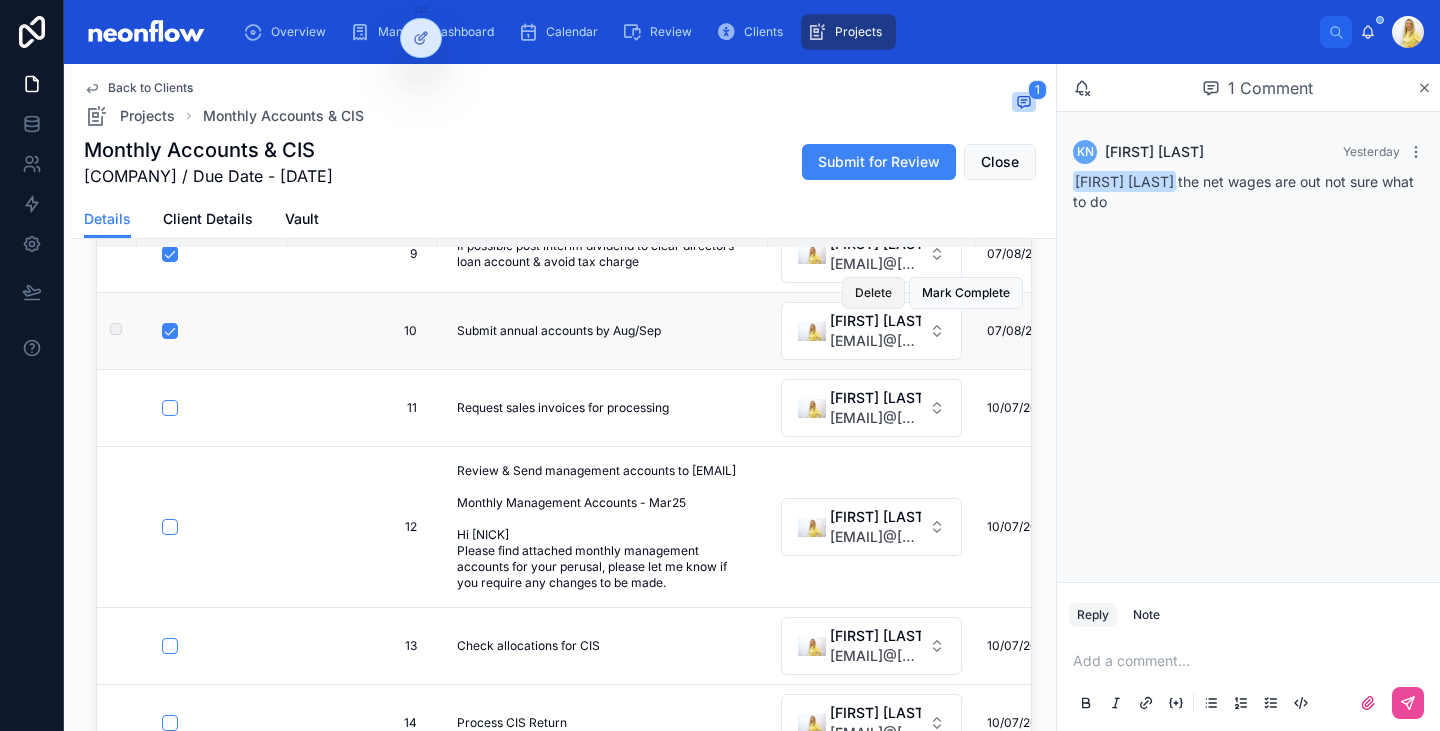 click on "Delete" at bounding box center [873, 293] 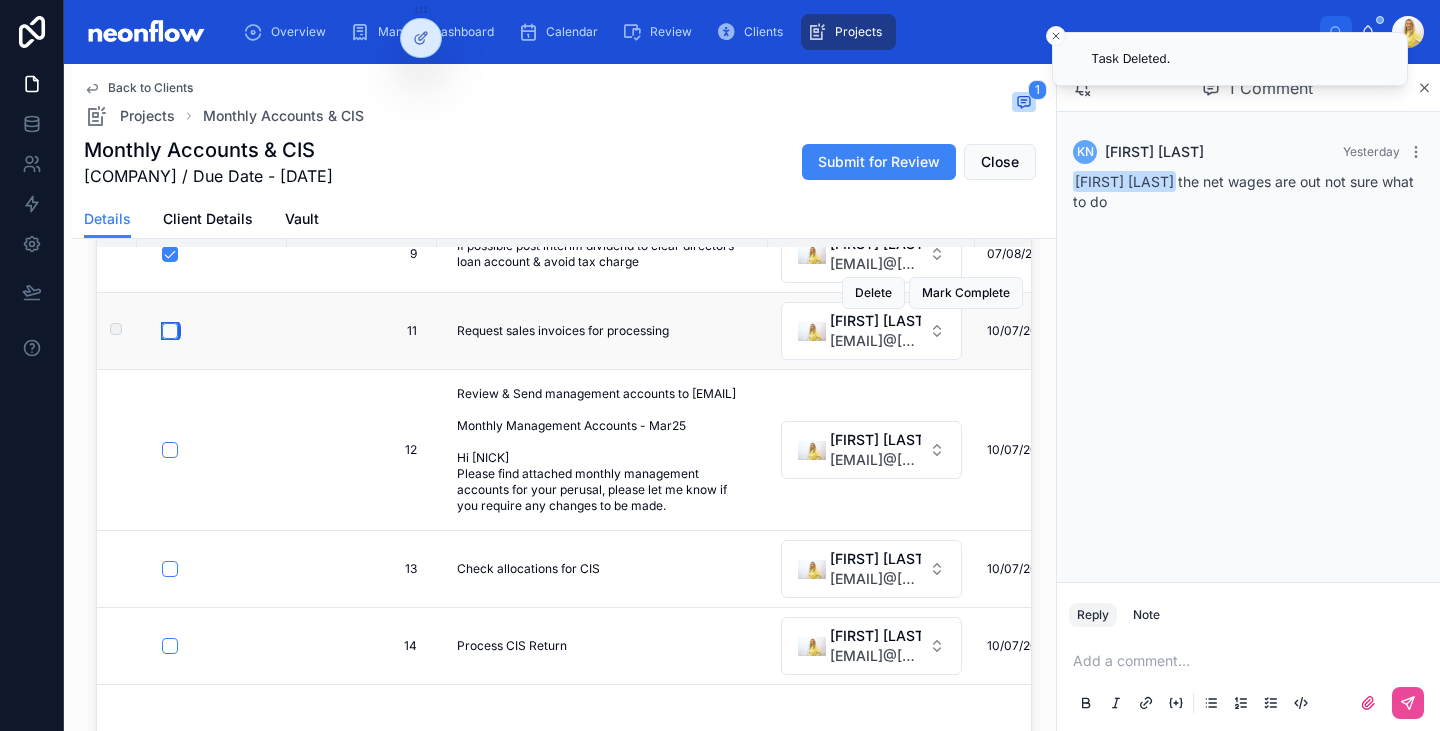 click at bounding box center [170, 331] 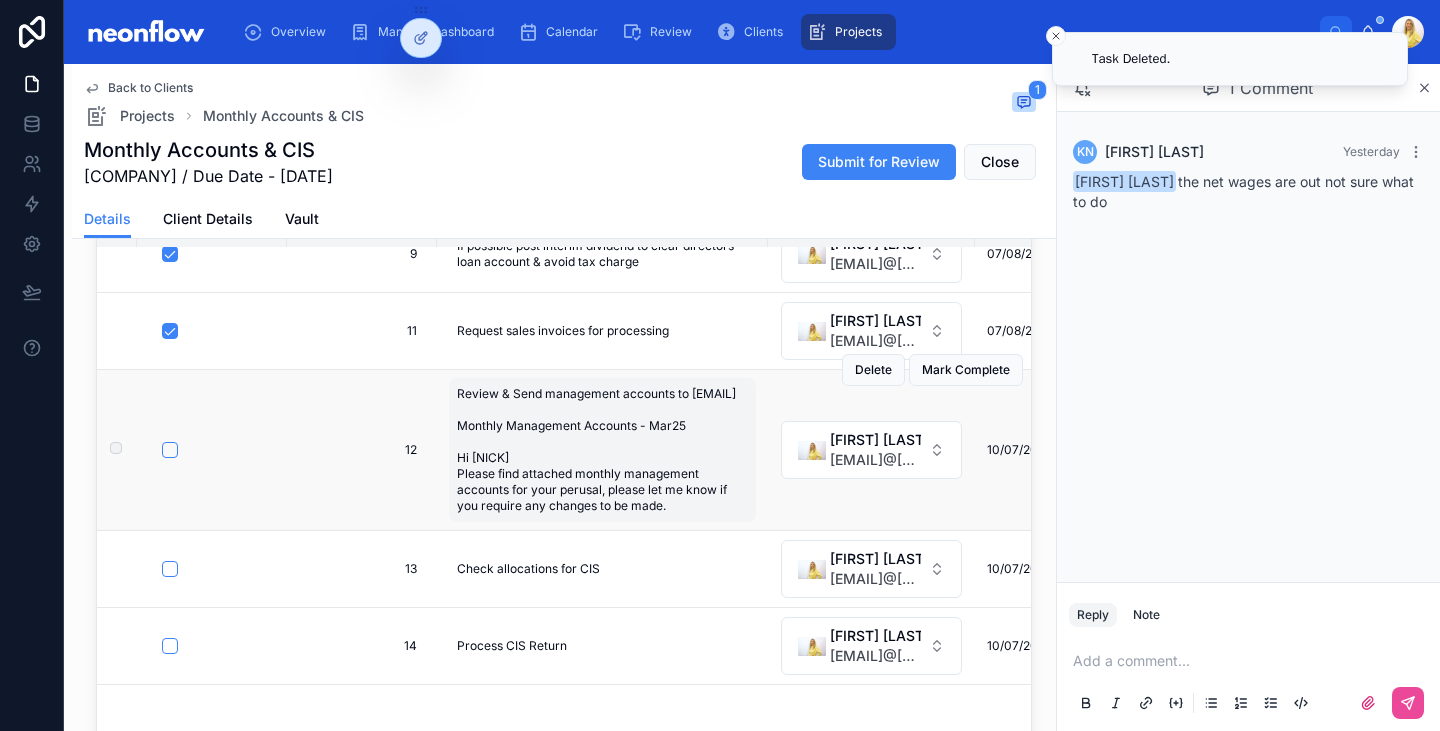 click on "Review & Send management accounts to [EMAIL]
Monthly Management Accounts - Mar25
Hi [NICK]
Please find attached monthly management accounts for your perusal, please let me know if you require any changes to be made." at bounding box center (602, 450) 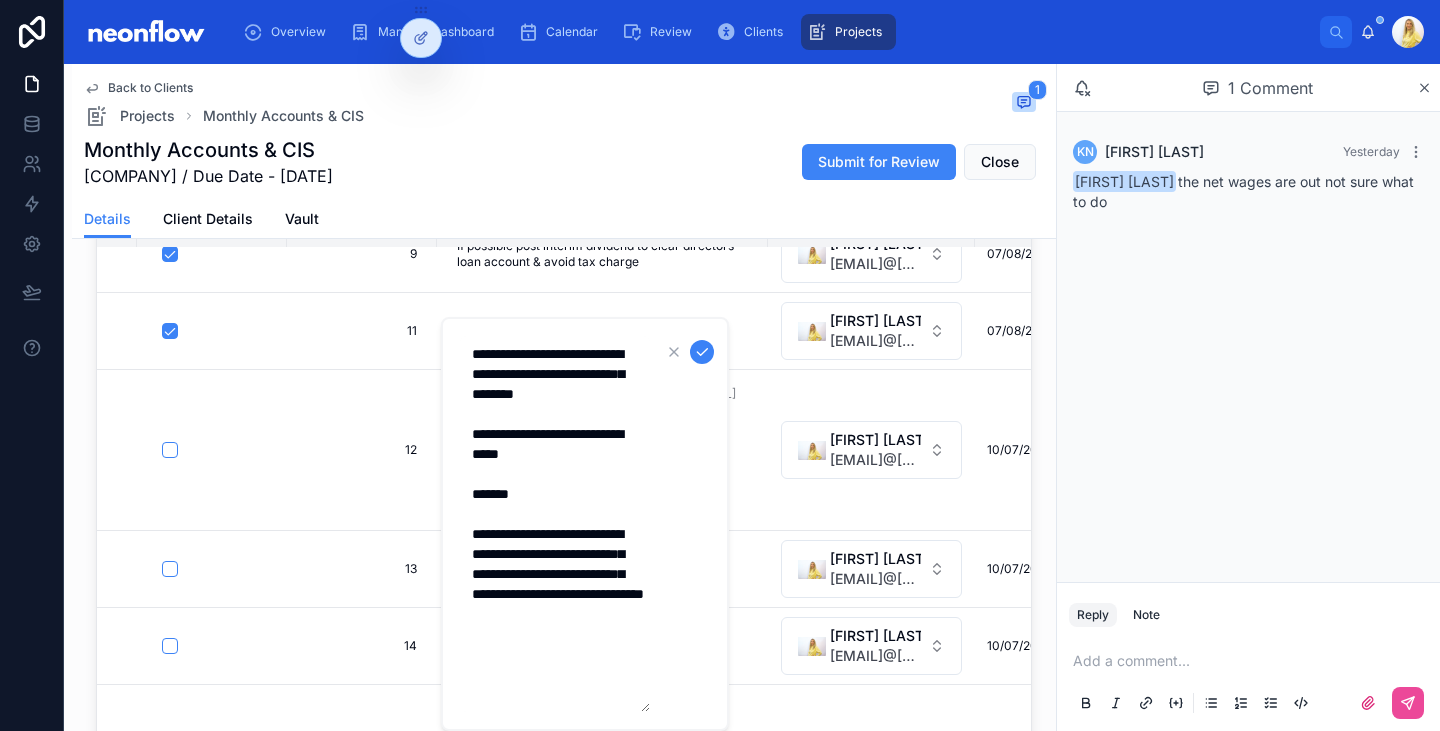 drag, startPoint x: 472, startPoint y: 535, endPoint x: 627, endPoint y: 705, distance: 230.05434 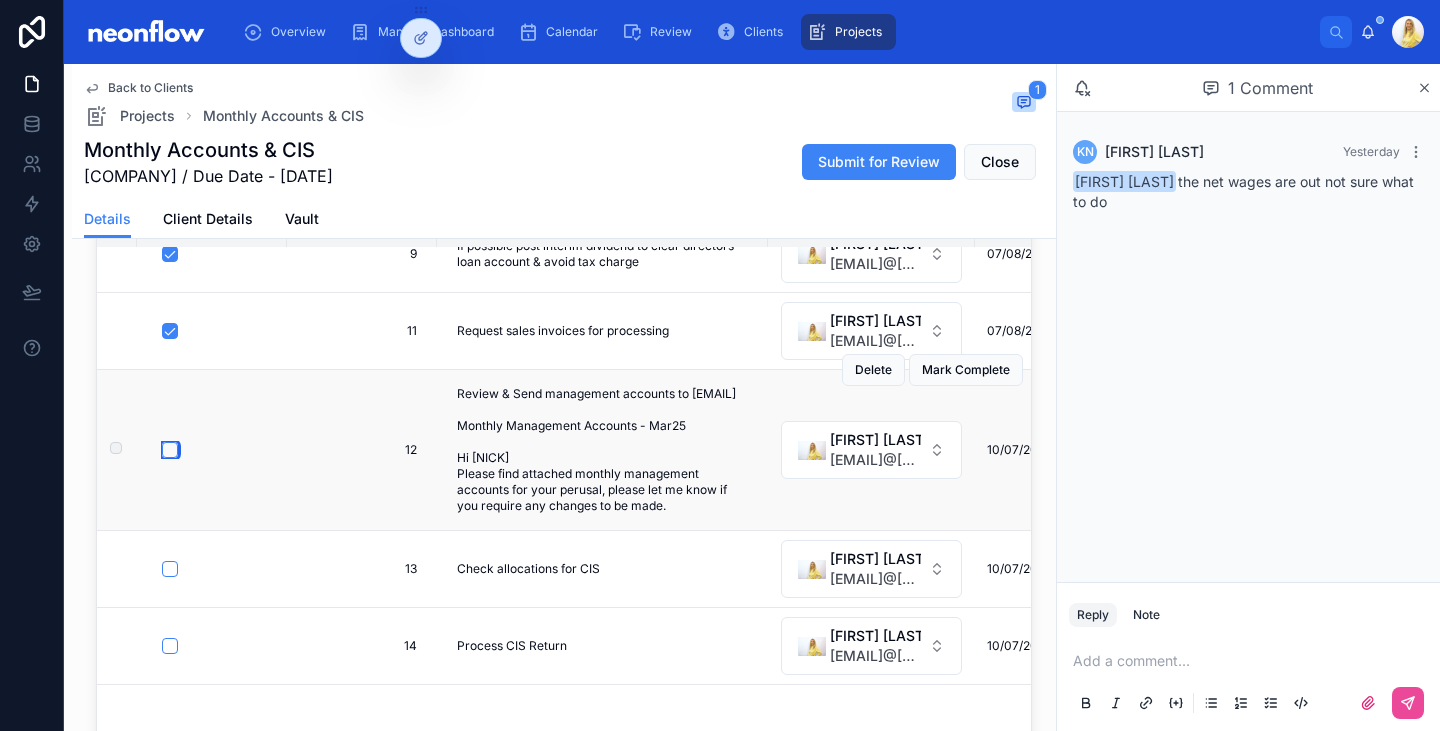 click at bounding box center [170, 450] 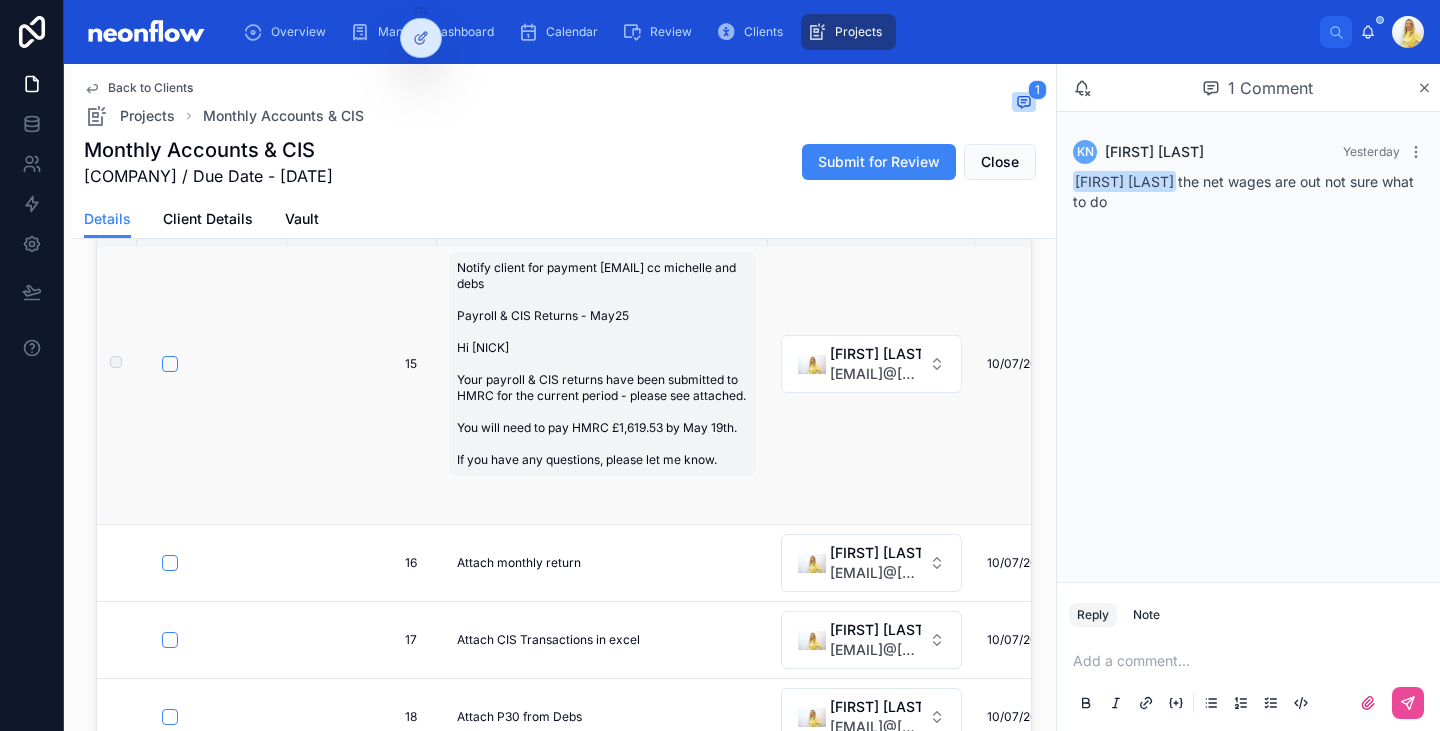 scroll, scrollTop: 1243, scrollLeft: 0, axis: vertical 